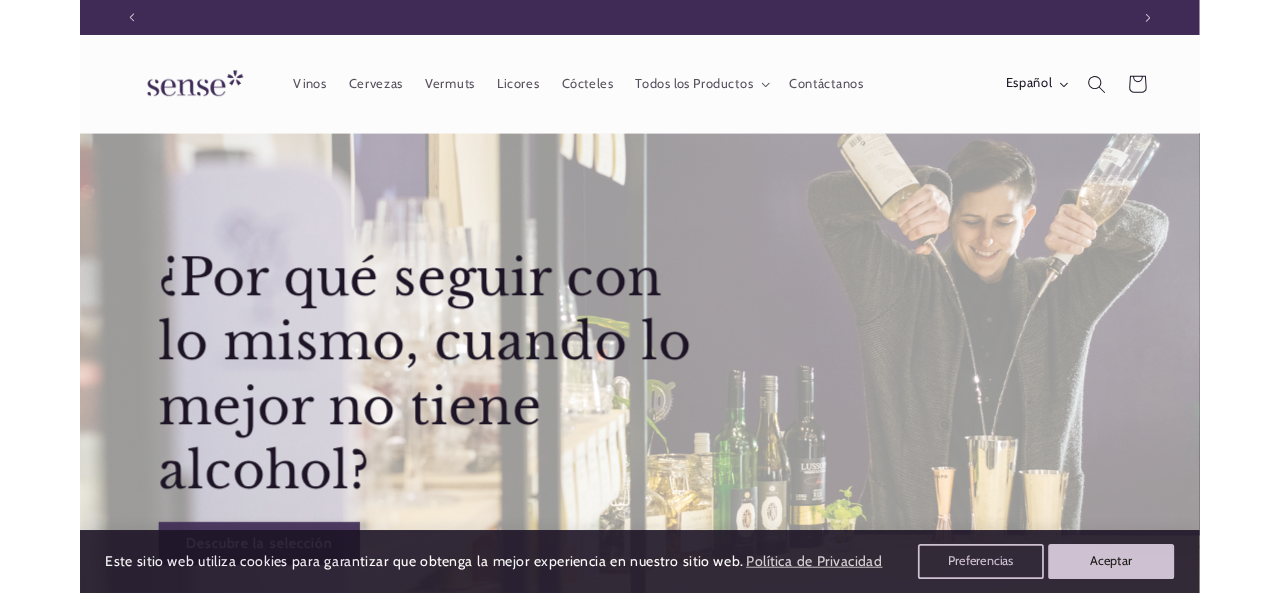 scroll, scrollTop: 0, scrollLeft: 0, axis: both 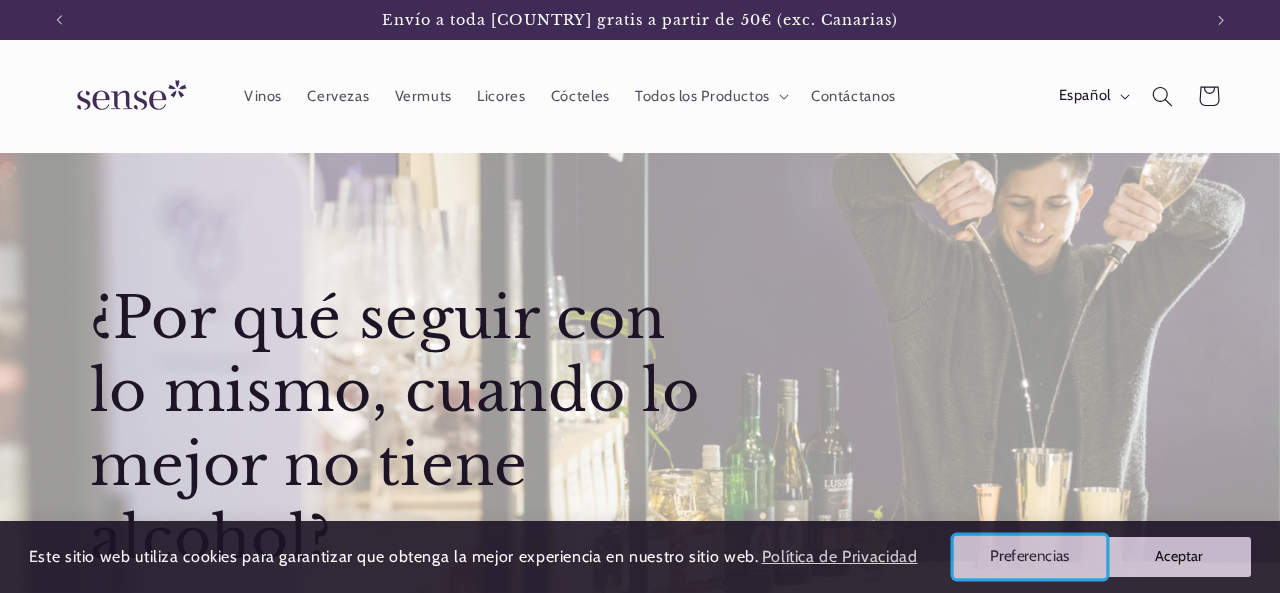 click on "Preferencias" at bounding box center [1030, 557] 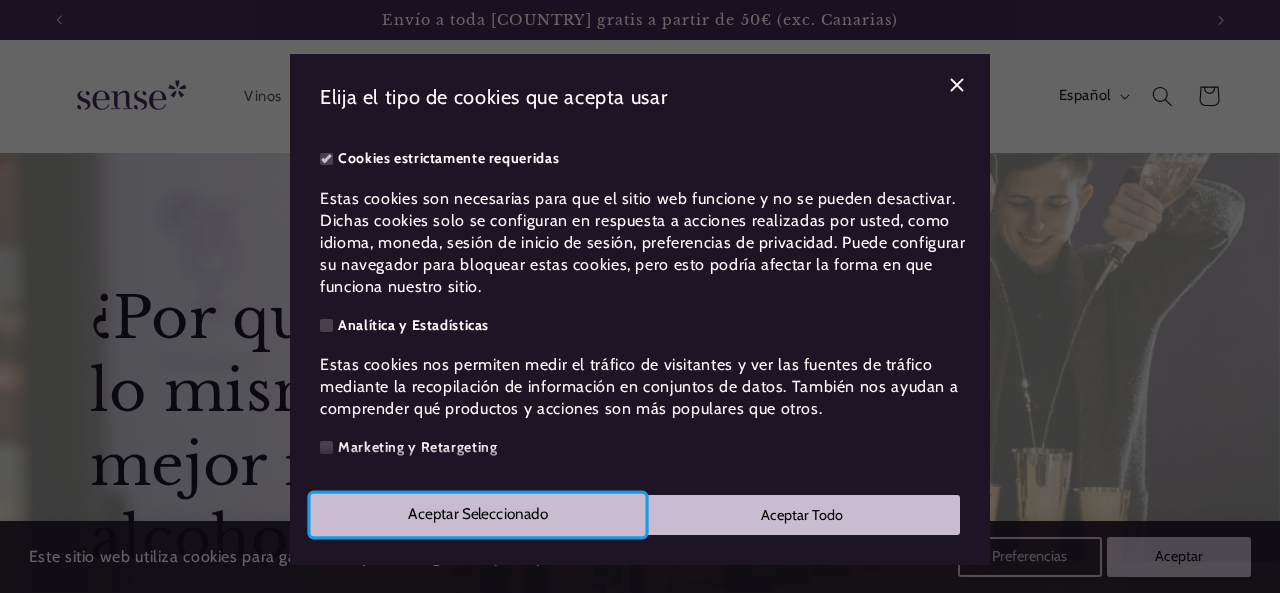 click on "Aceptar Seleccionado" at bounding box center (478, 515) 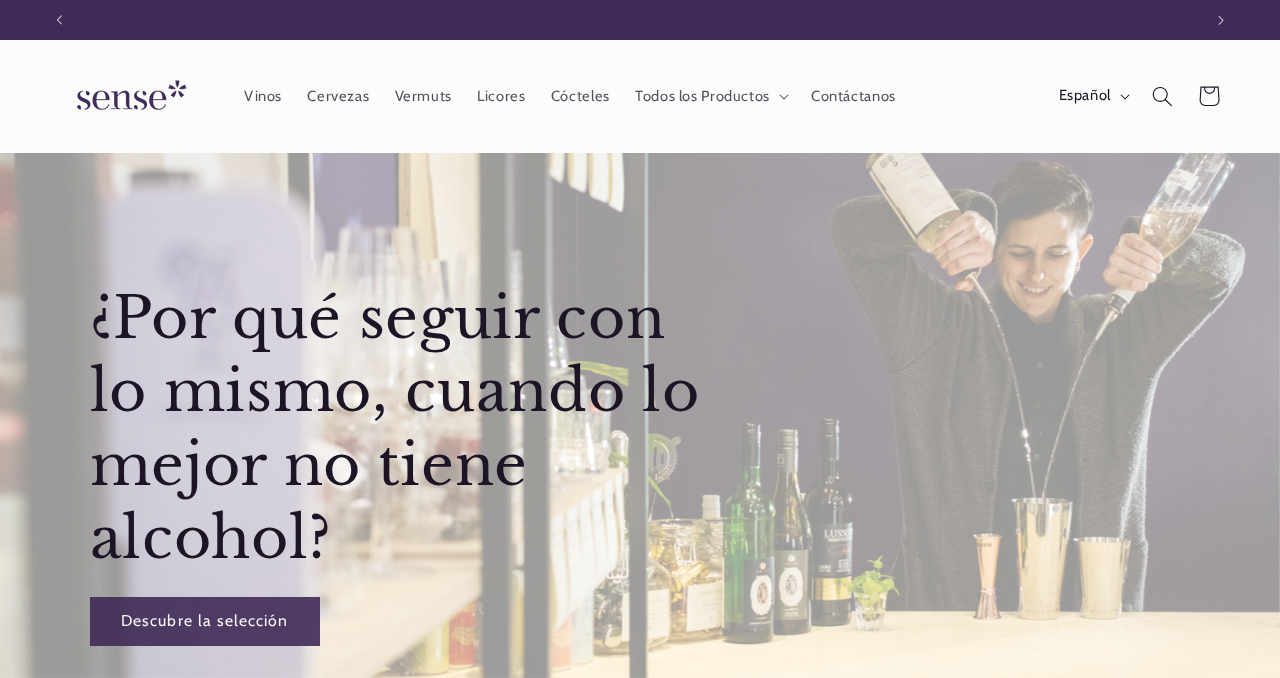 scroll, scrollTop: 0, scrollLeft: 0, axis: both 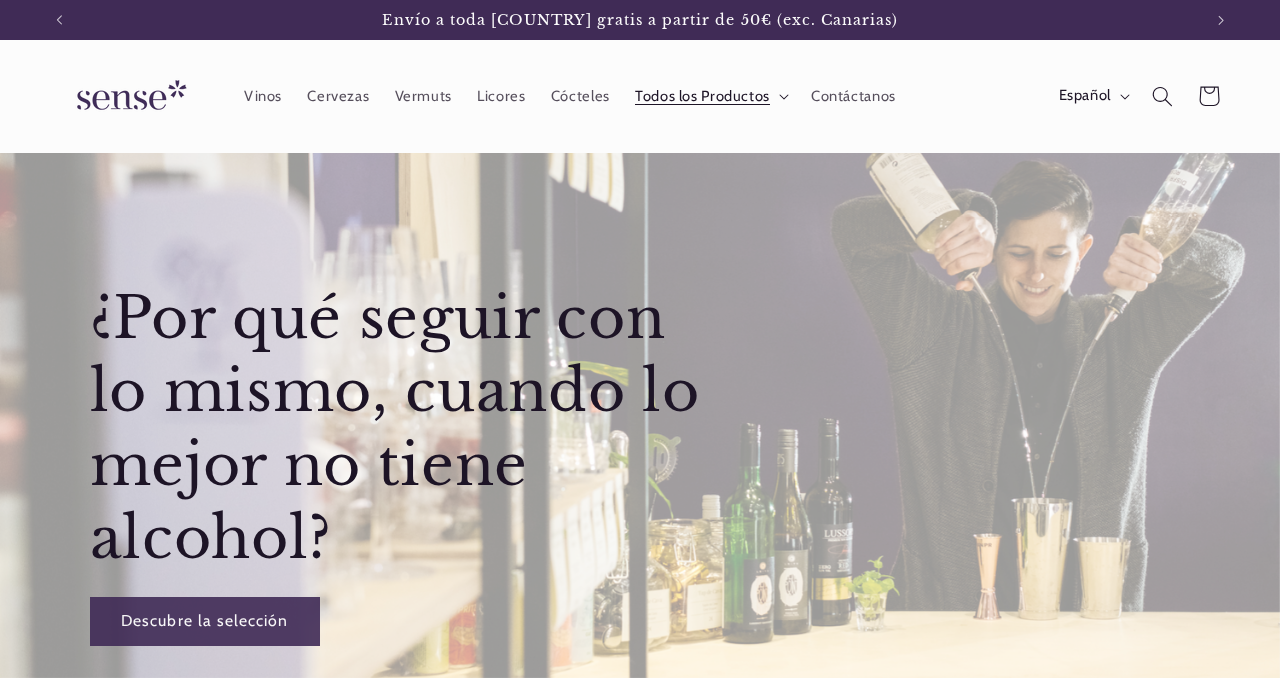click on "Todos los Productos" at bounding box center [702, 96] 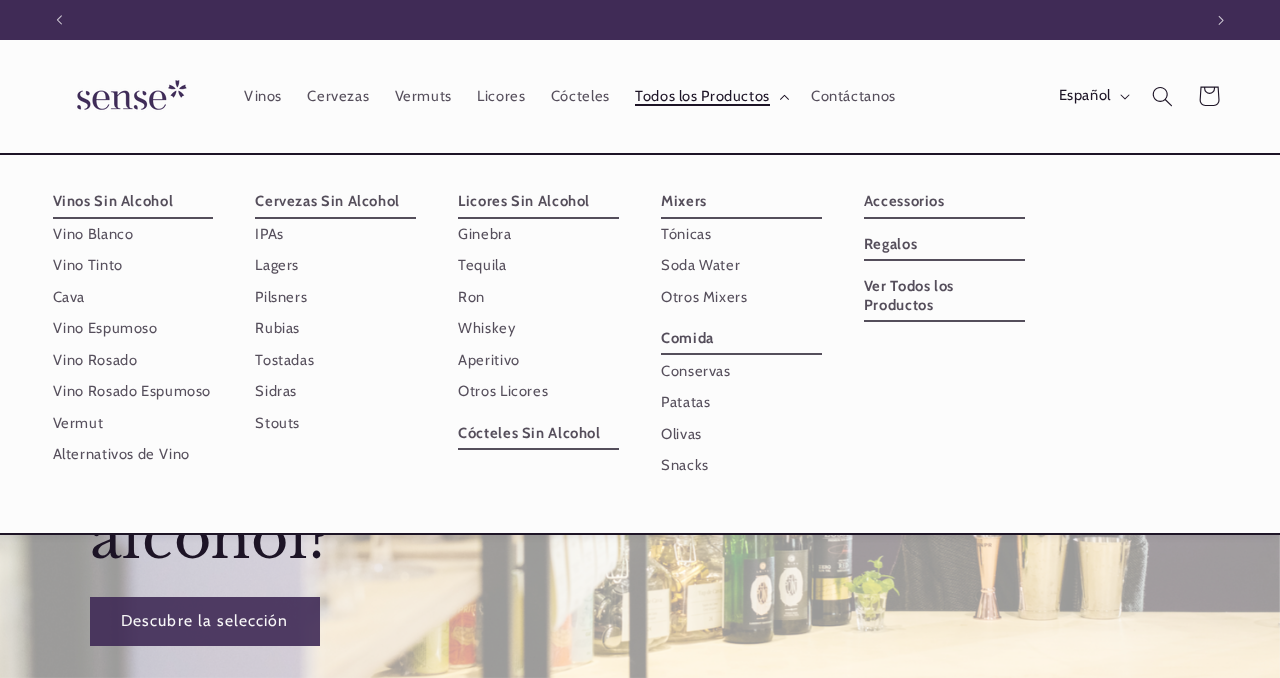 scroll, scrollTop: 0, scrollLeft: 0, axis: both 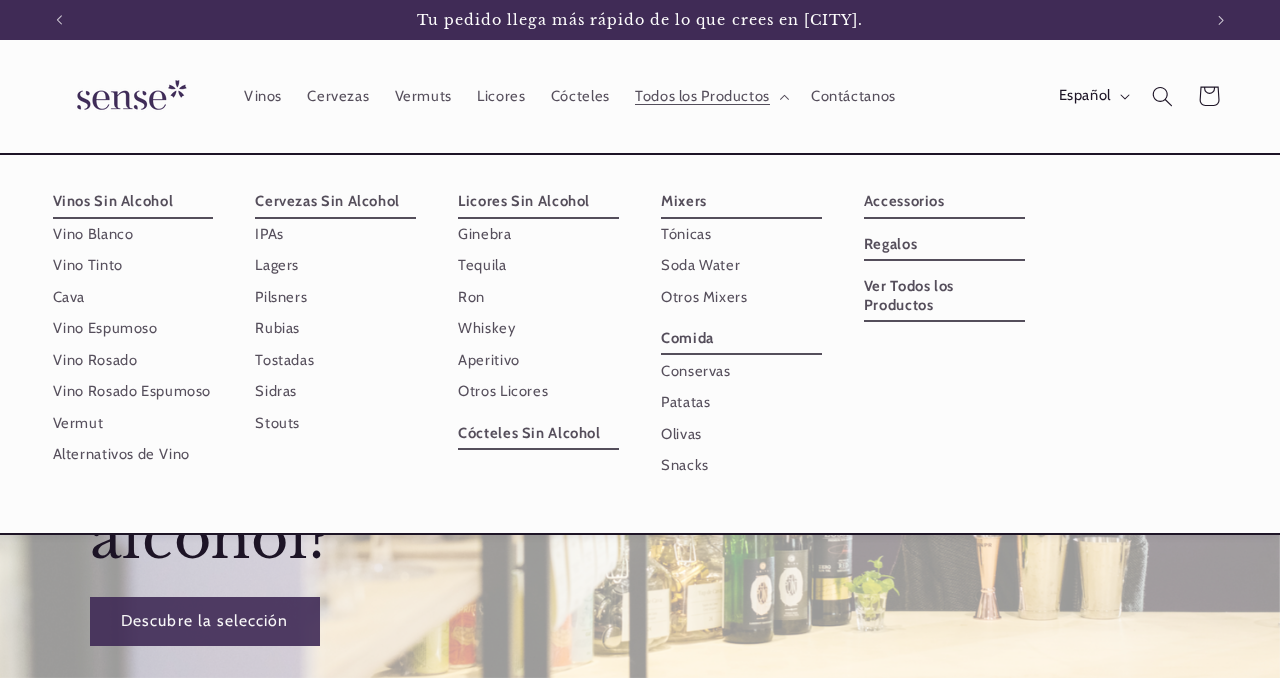 click on "Vinos
Cervezas
Vermuts
Licores
Cócteles
Todos los Productos
Todos los Productos
Vinos Sin Alcohol" at bounding box center (640, 96) 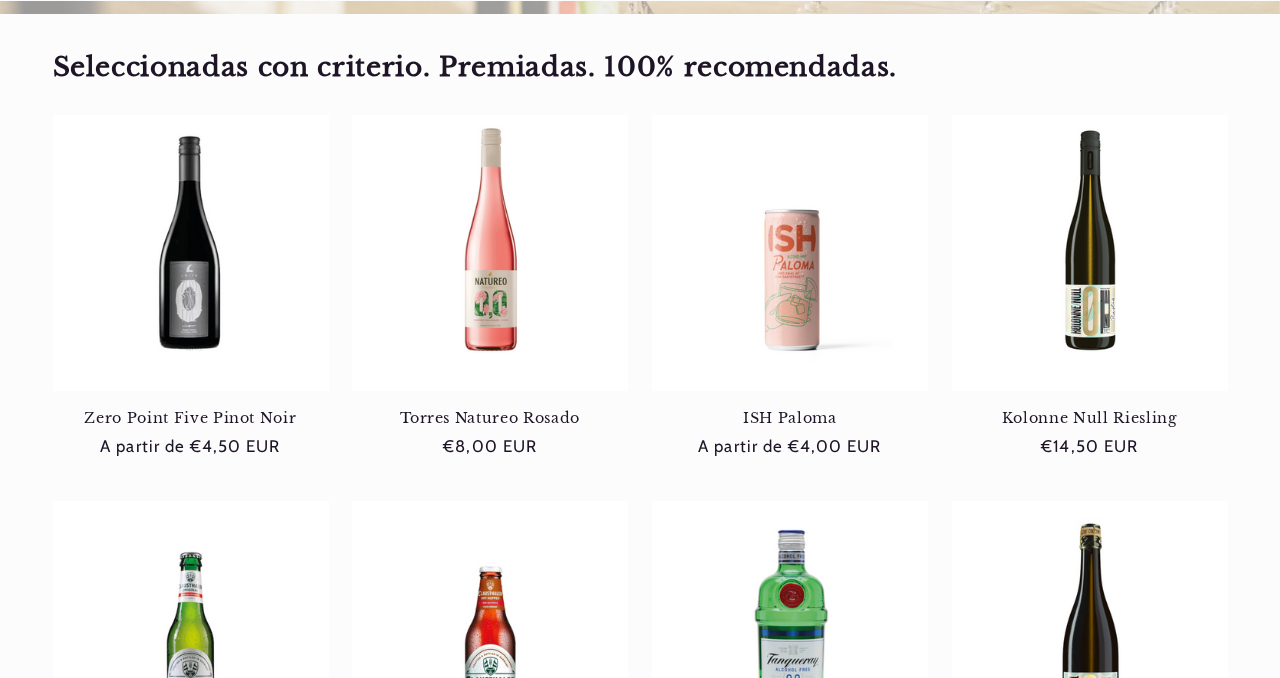 scroll, scrollTop: 729, scrollLeft: 0, axis: vertical 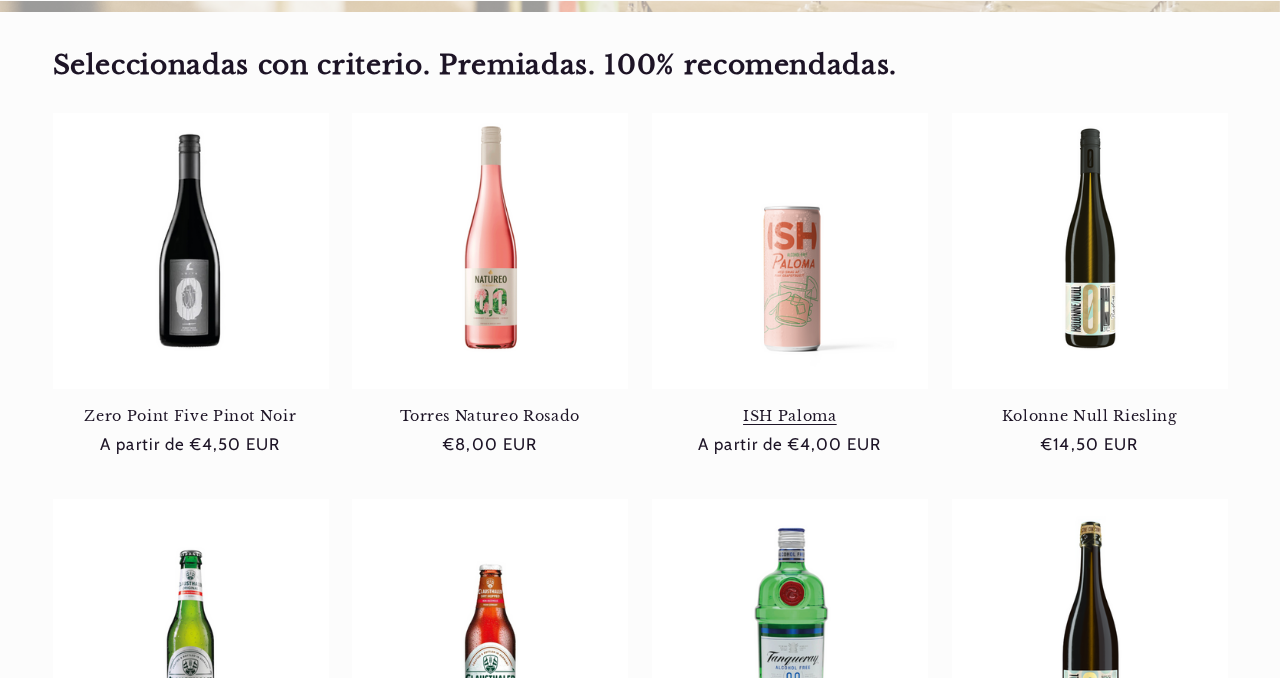 click on "ISH Paloma" at bounding box center (790, 416) 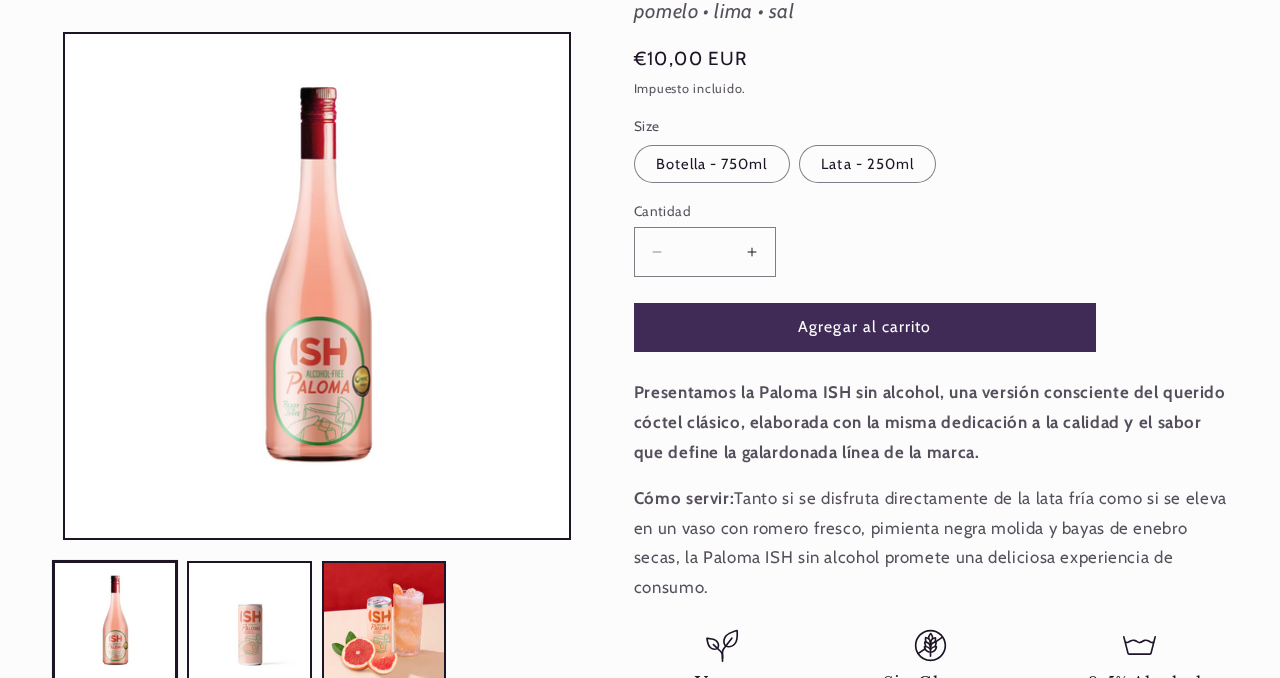 scroll, scrollTop: 301, scrollLeft: 0, axis: vertical 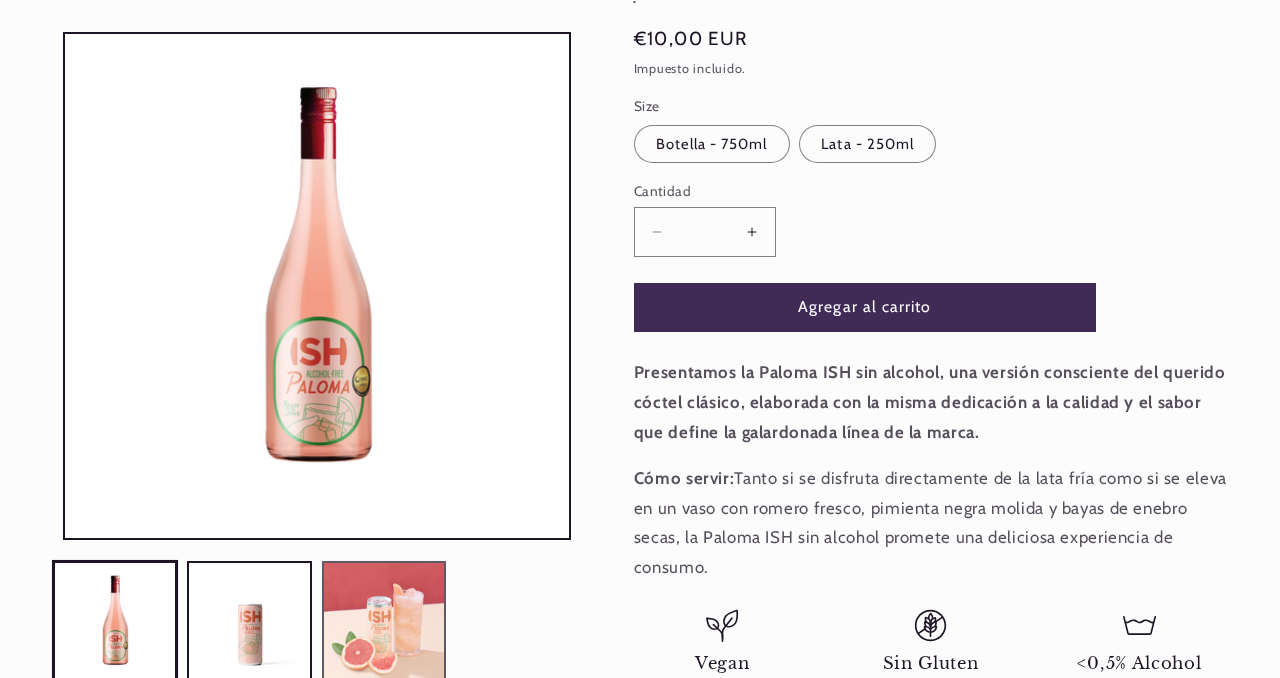 click at bounding box center (384, 623) 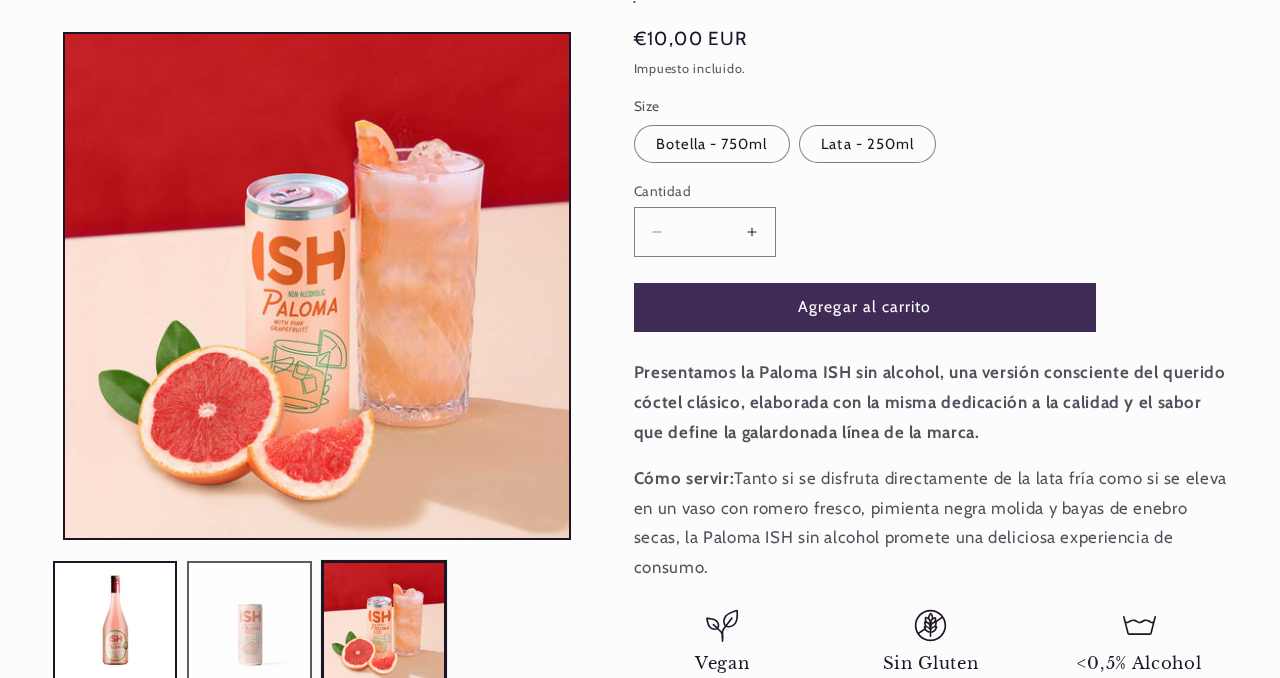 click at bounding box center (249, 623) 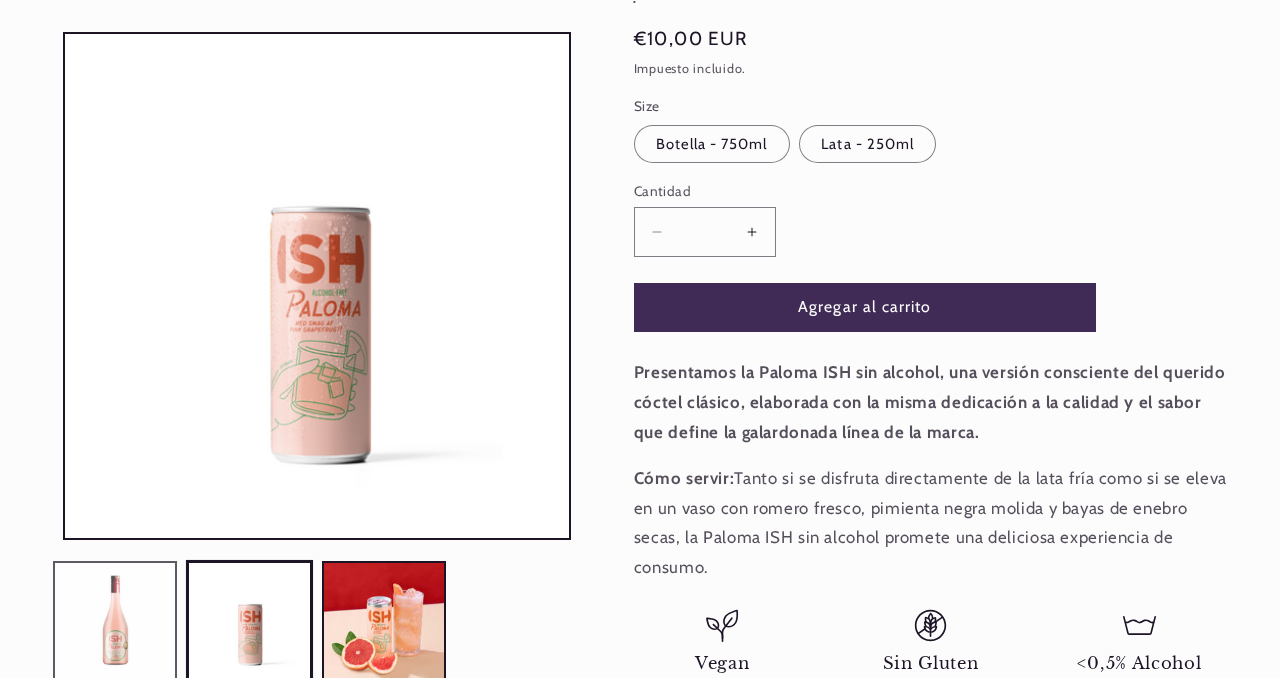 click at bounding box center (115, 623) 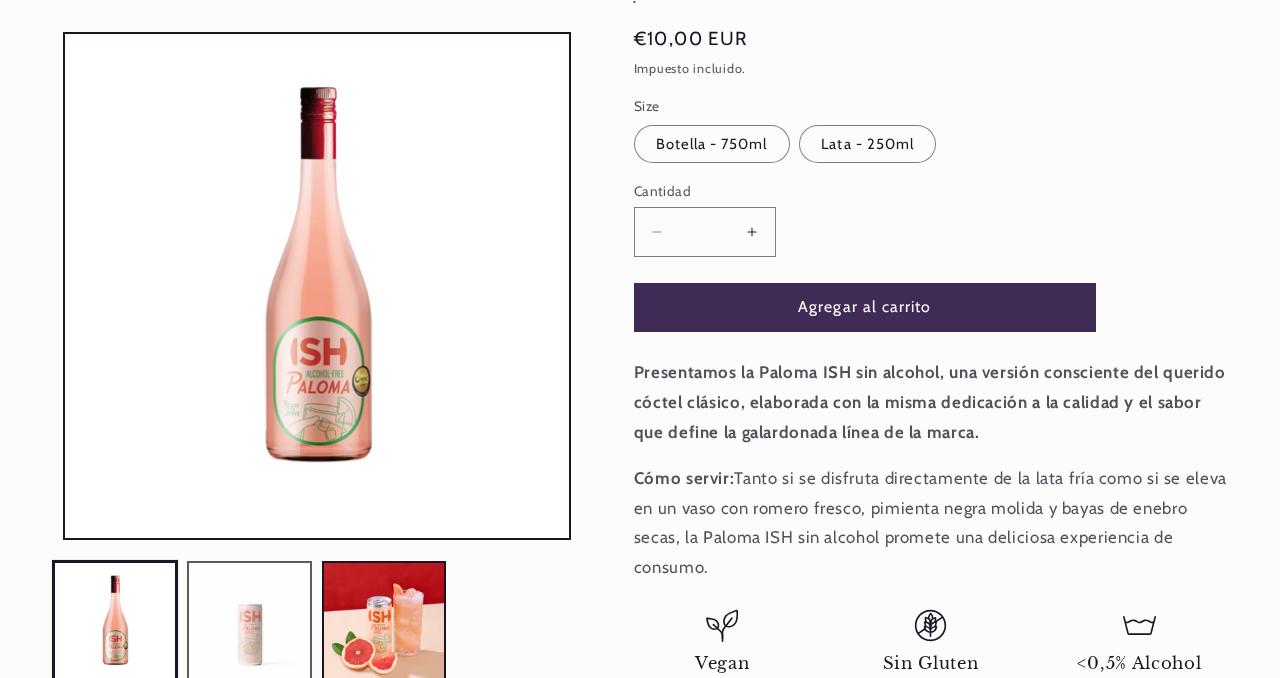click at bounding box center (249, 623) 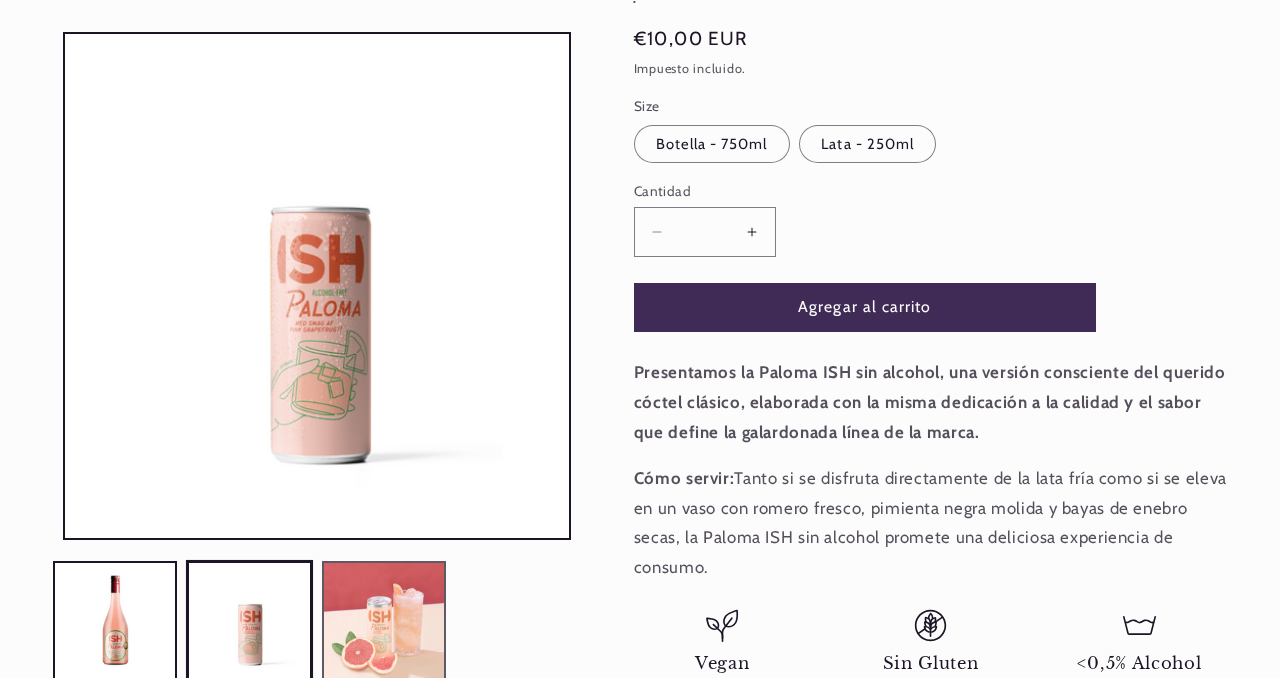 click at bounding box center (384, 623) 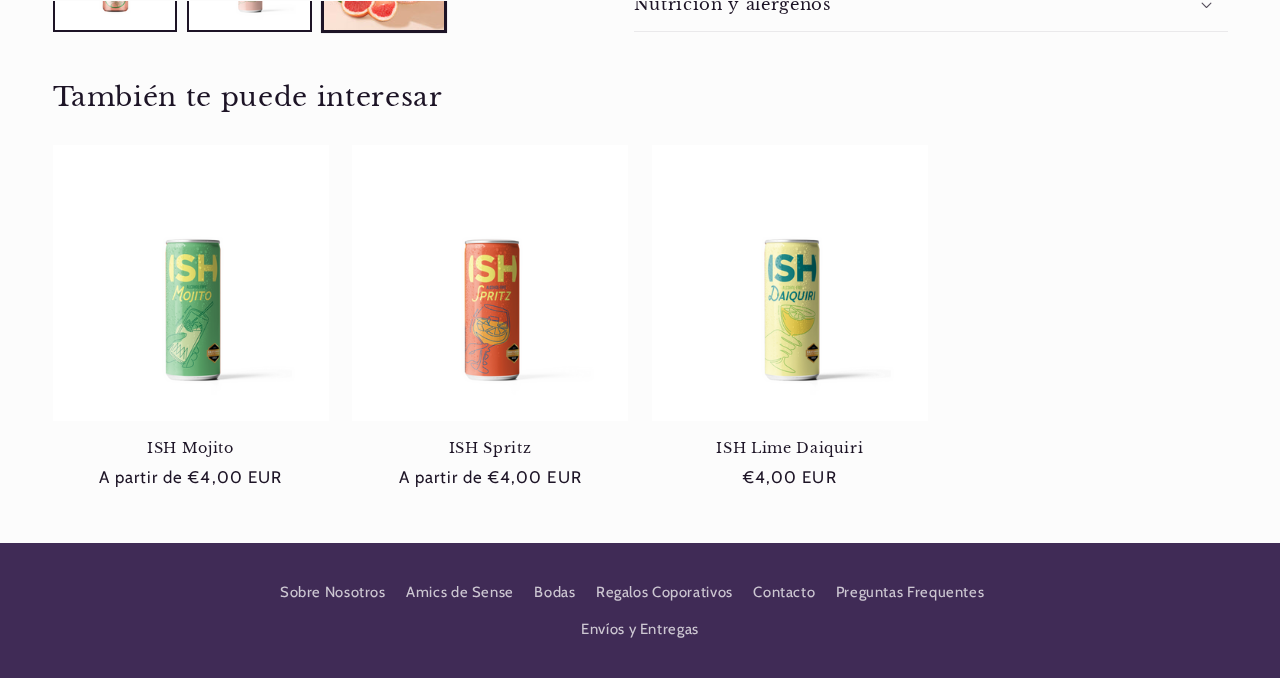 scroll, scrollTop: 1101, scrollLeft: 0, axis: vertical 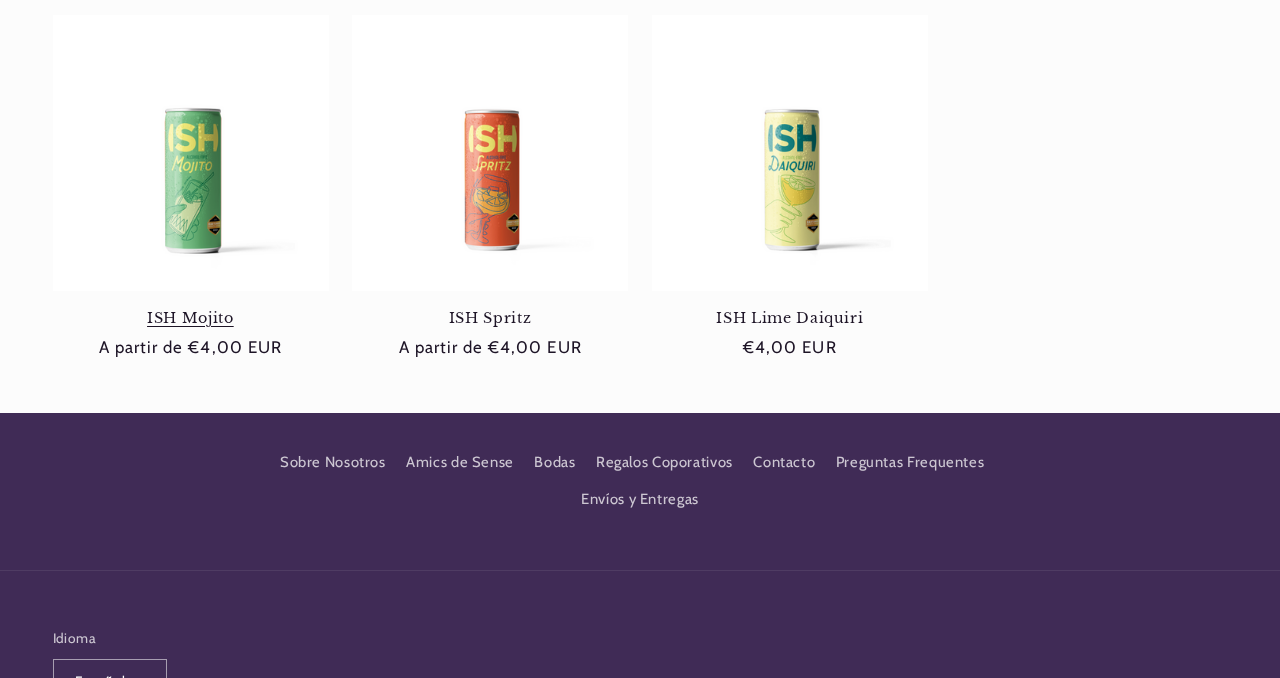 click on "ISH Mojito" at bounding box center [191, 318] 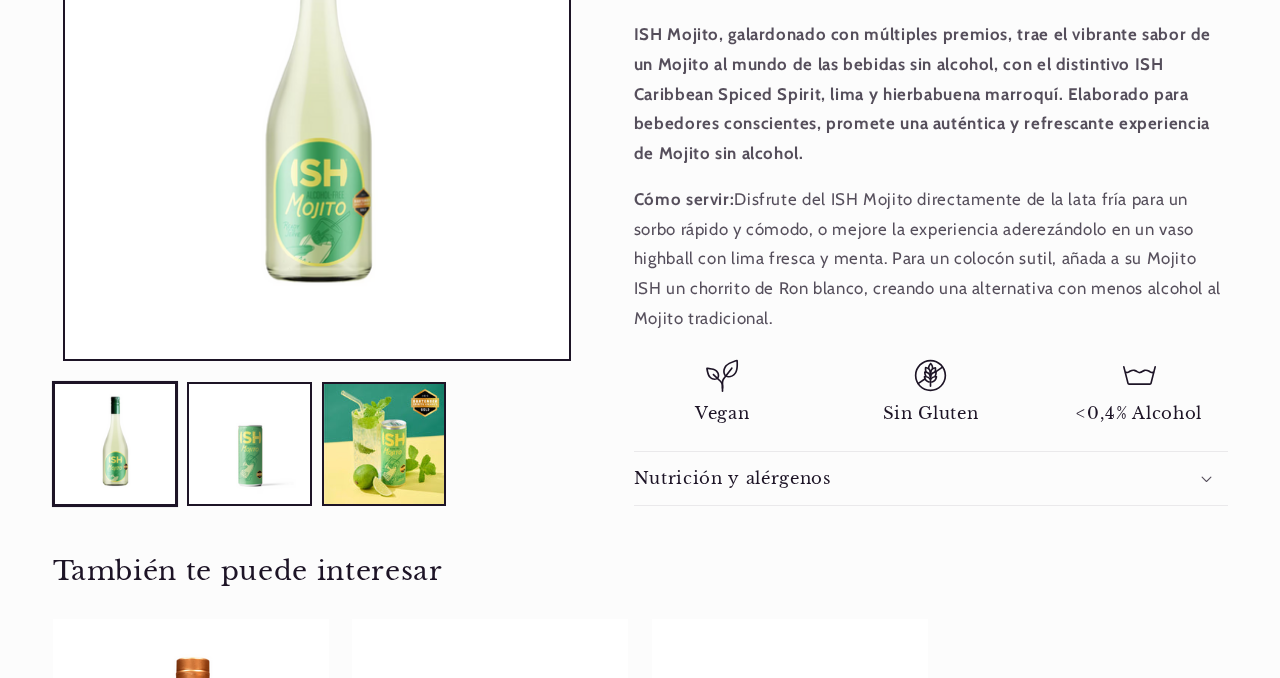 scroll, scrollTop: 0, scrollLeft: 0, axis: both 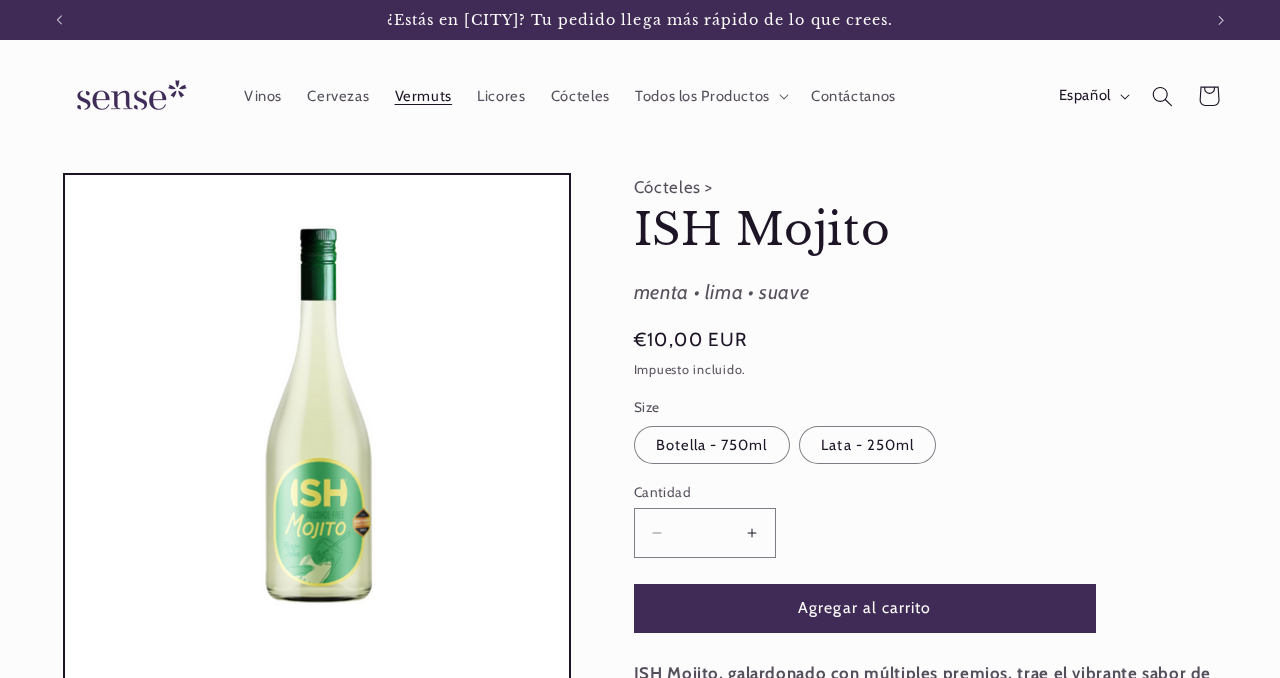 click on "Vermuts" at bounding box center [423, 96] 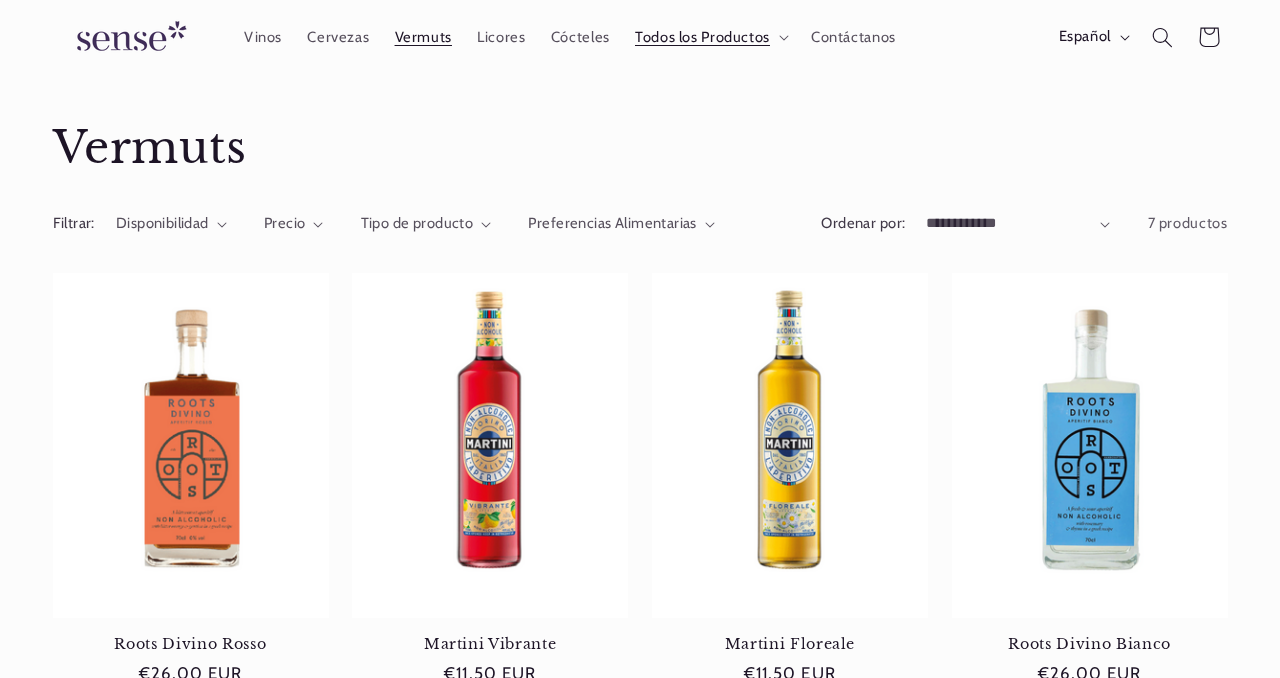 scroll, scrollTop: 0, scrollLeft: 0, axis: both 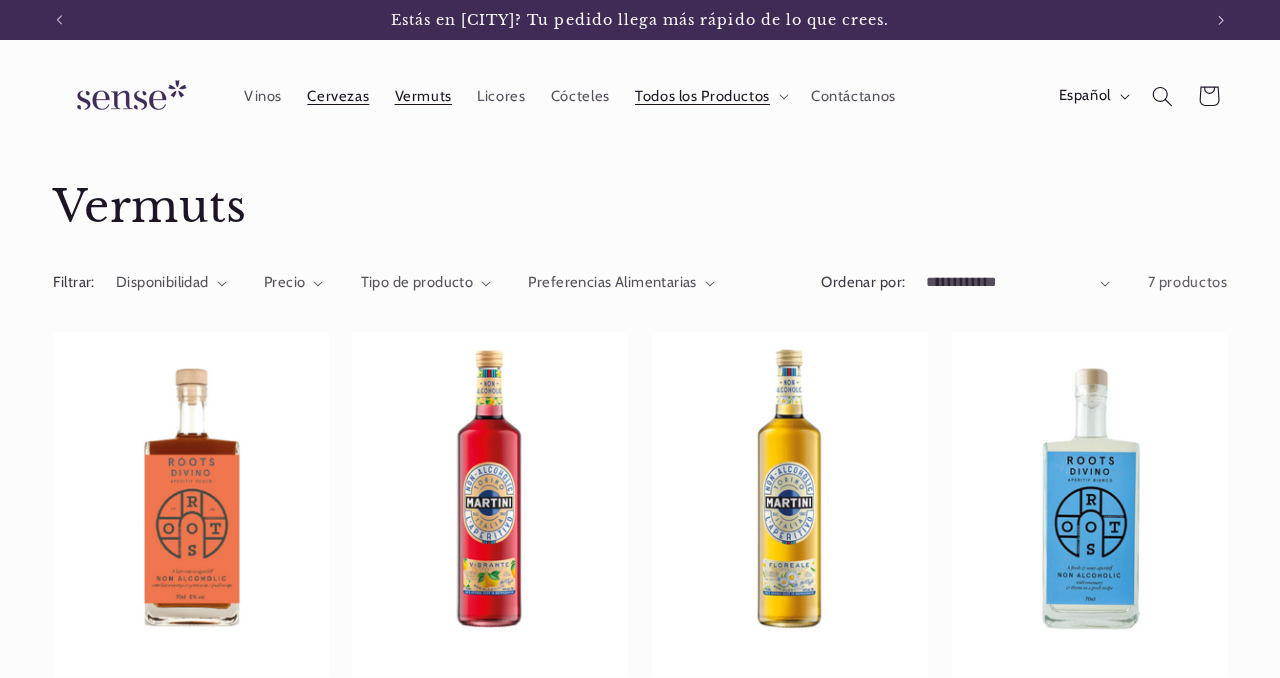 click on "Cervezas" at bounding box center (338, 96) 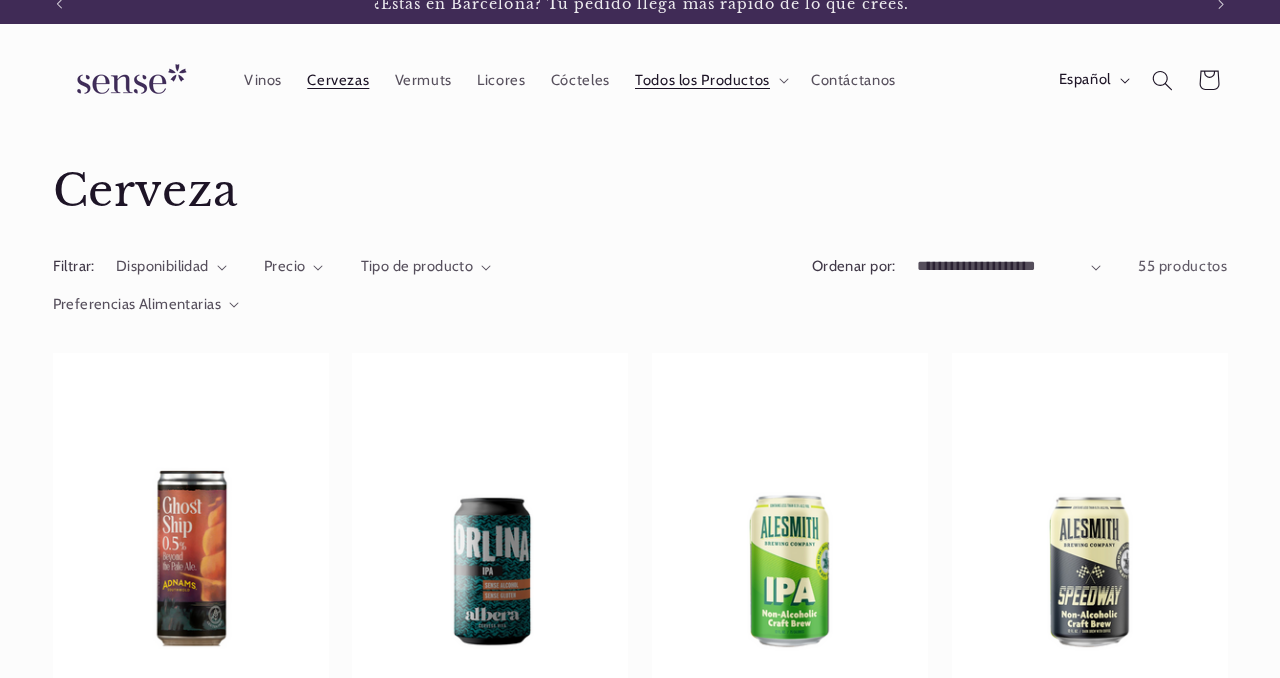 scroll, scrollTop: 0, scrollLeft: 0, axis: both 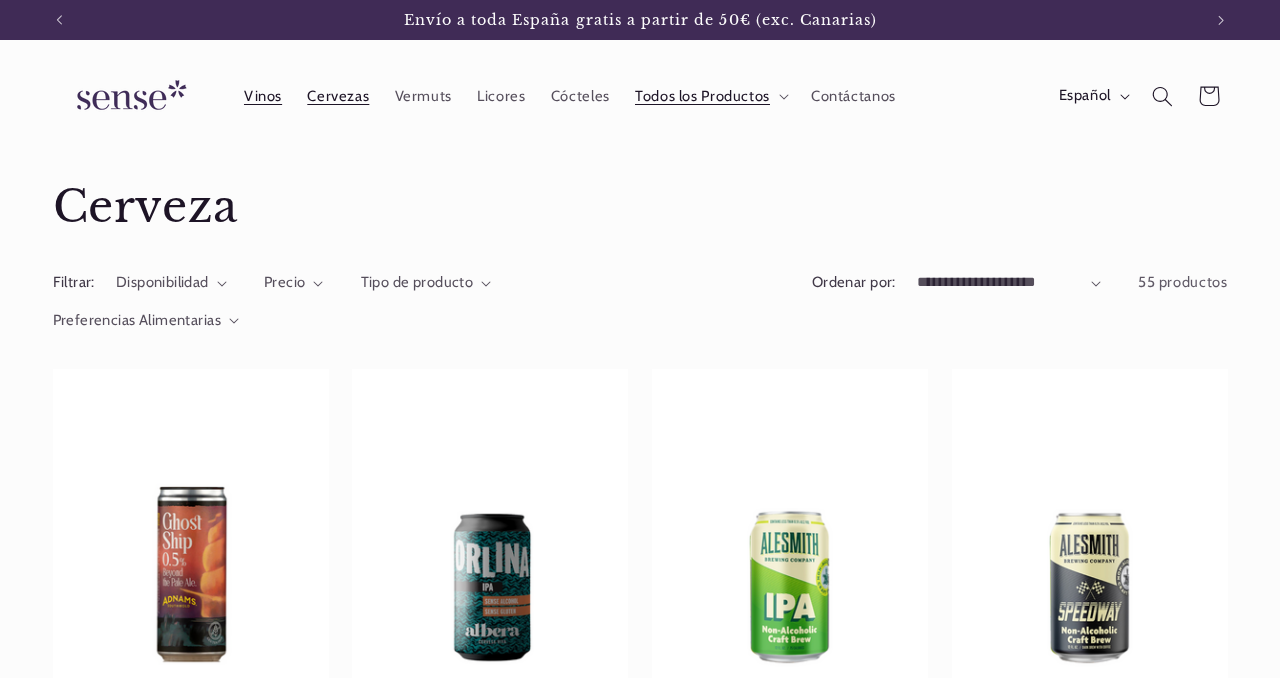 click on "Vinos" at bounding box center (263, 96) 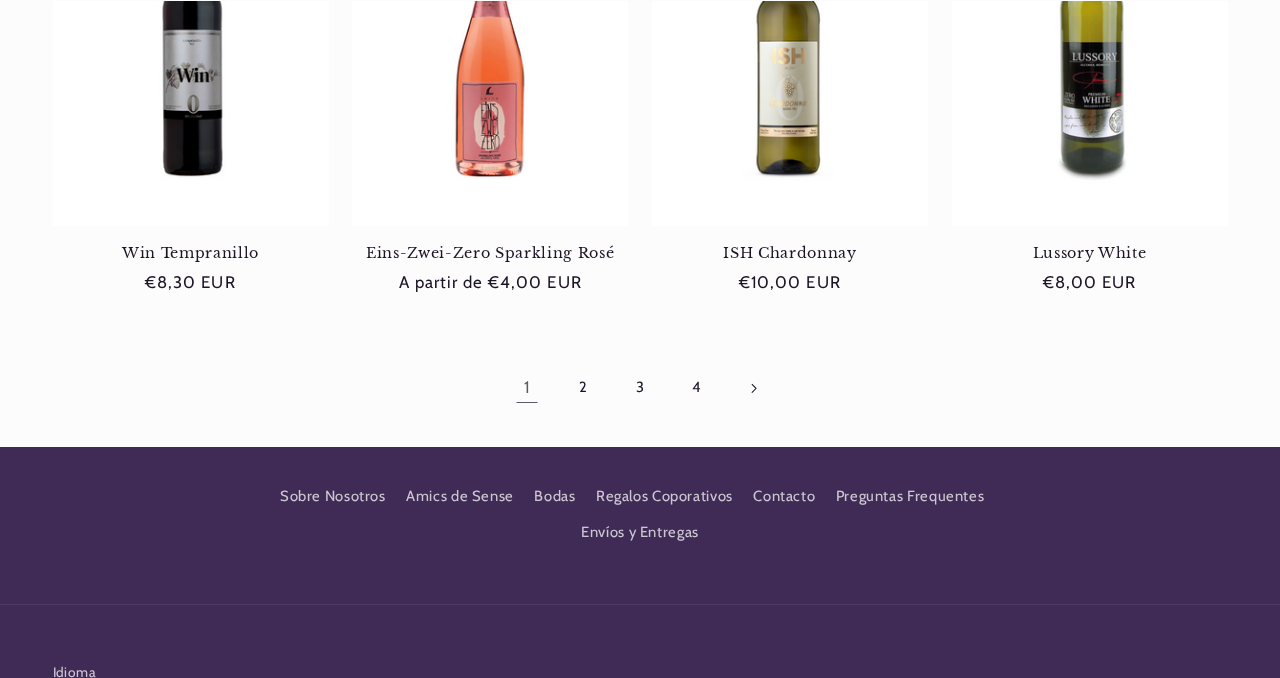 scroll, scrollTop: 1883, scrollLeft: 0, axis: vertical 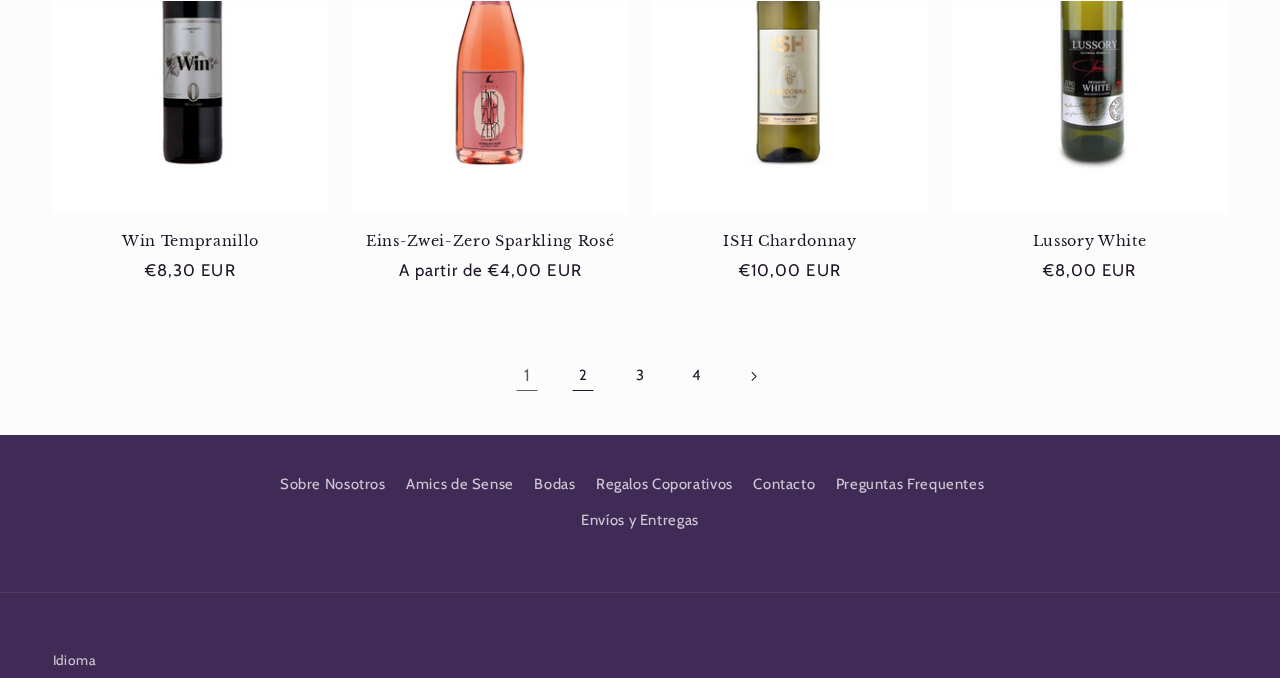 click on "2" at bounding box center [583, 376] 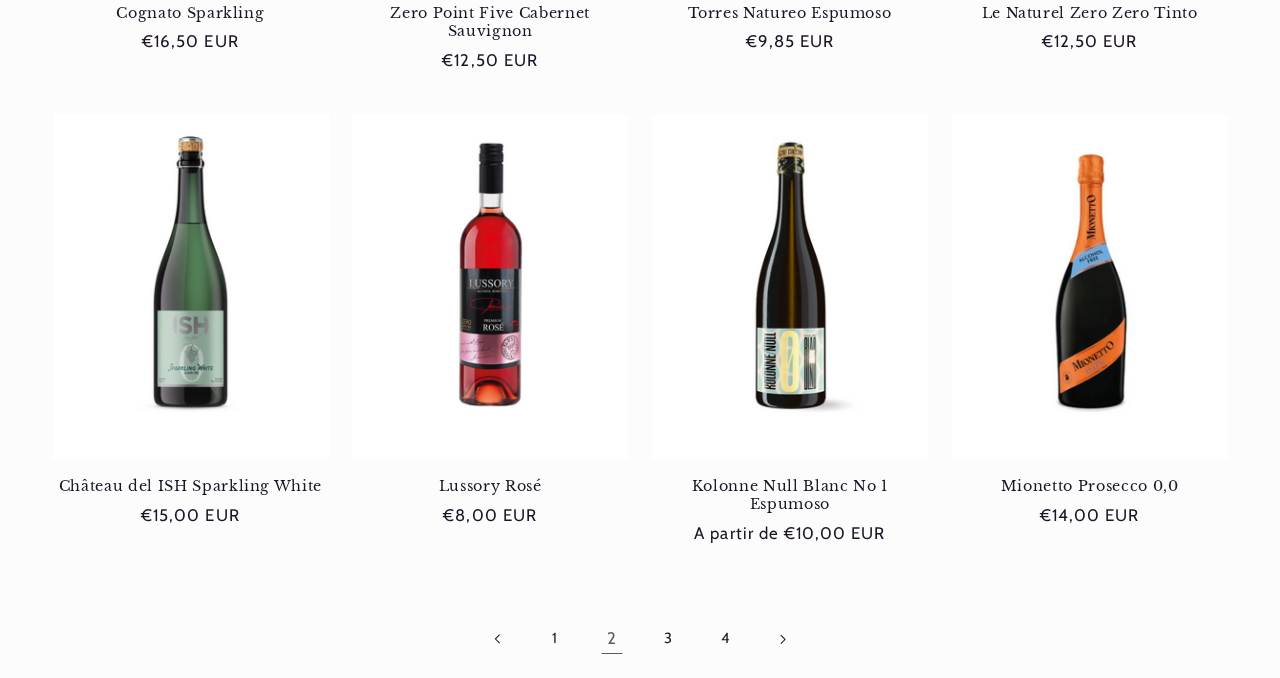 scroll, scrollTop: 1712, scrollLeft: 0, axis: vertical 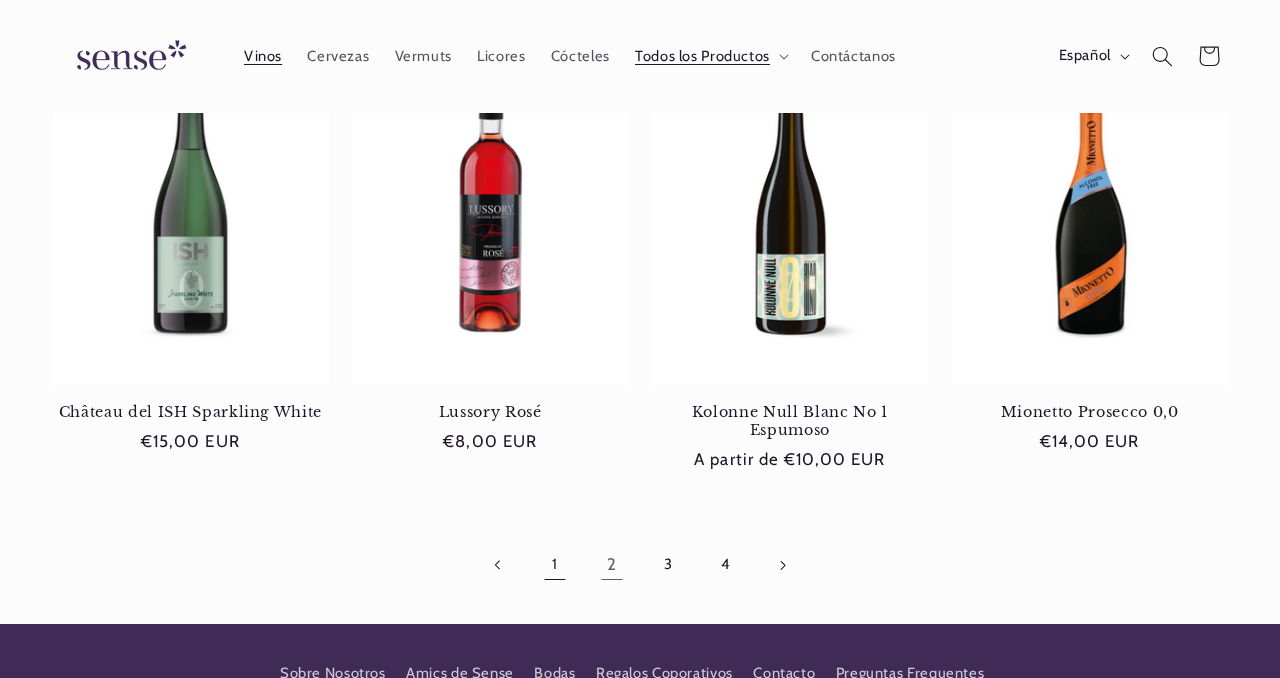 click on "1" at bounding box center [555, 565] 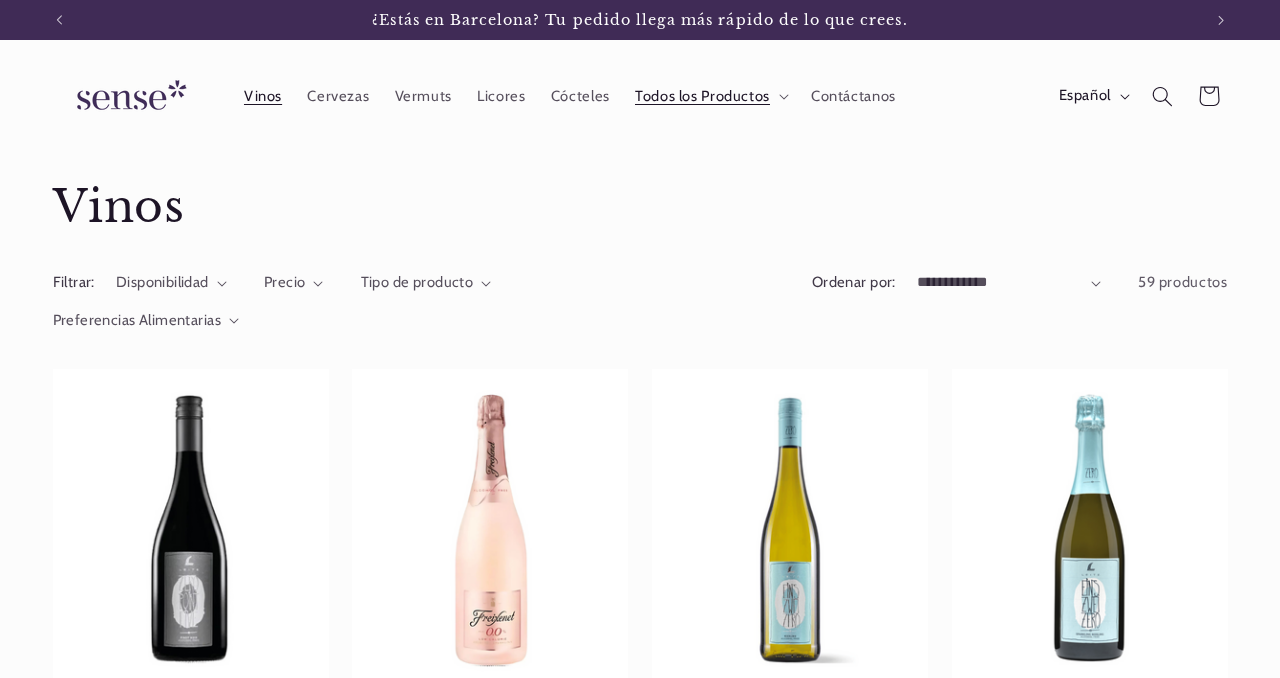 scroll, scrollTop: 0, scrollLeft: 0, axis: both 